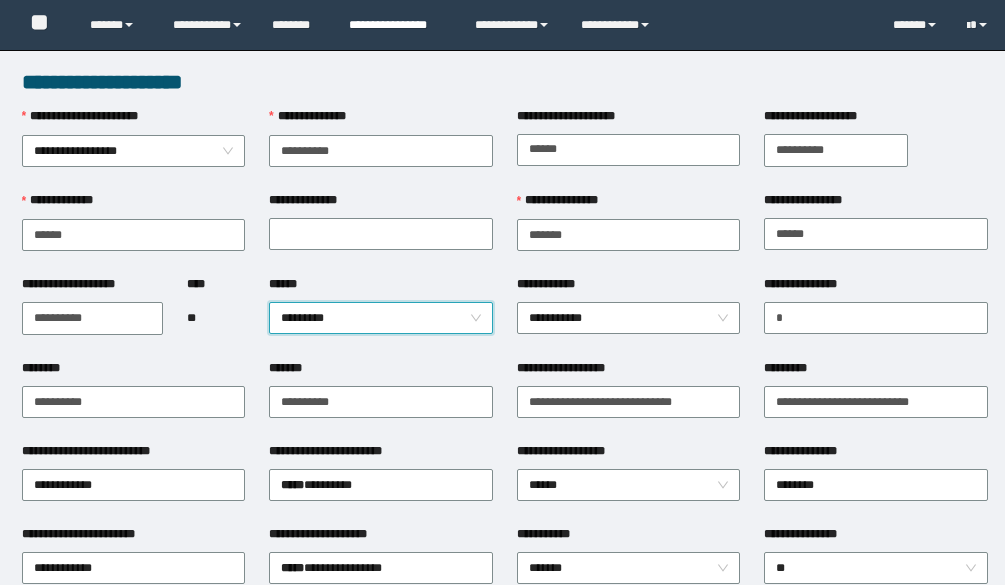 scroll, scrollTop: 0, scrollLeft: 0, axis: both 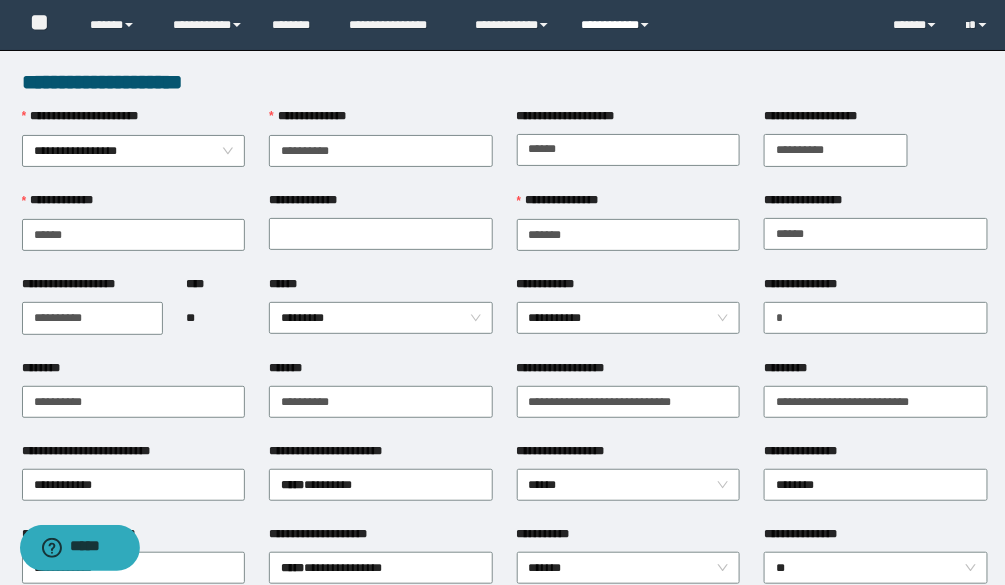 click on "**********" at bounding box center (617, 25) 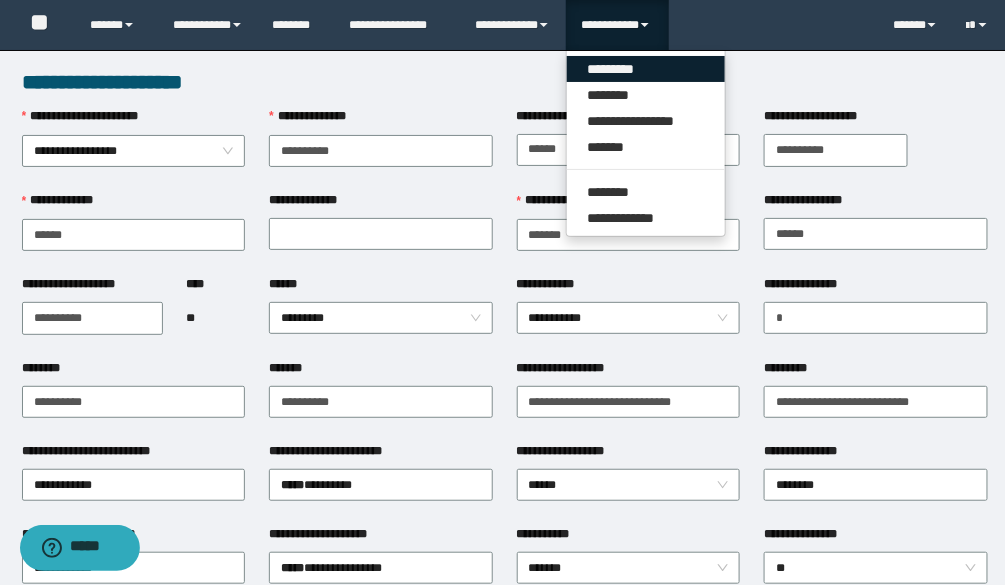 click on "*********" at bounding box center [646, 69] 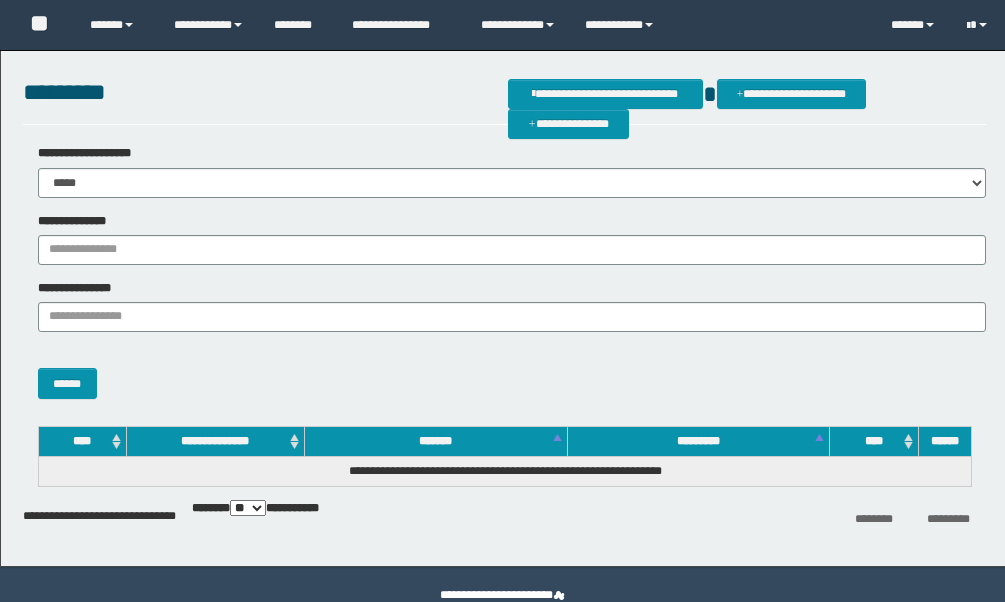 scroll, scrollTop: 0, scrollLeft: 0, axis: both 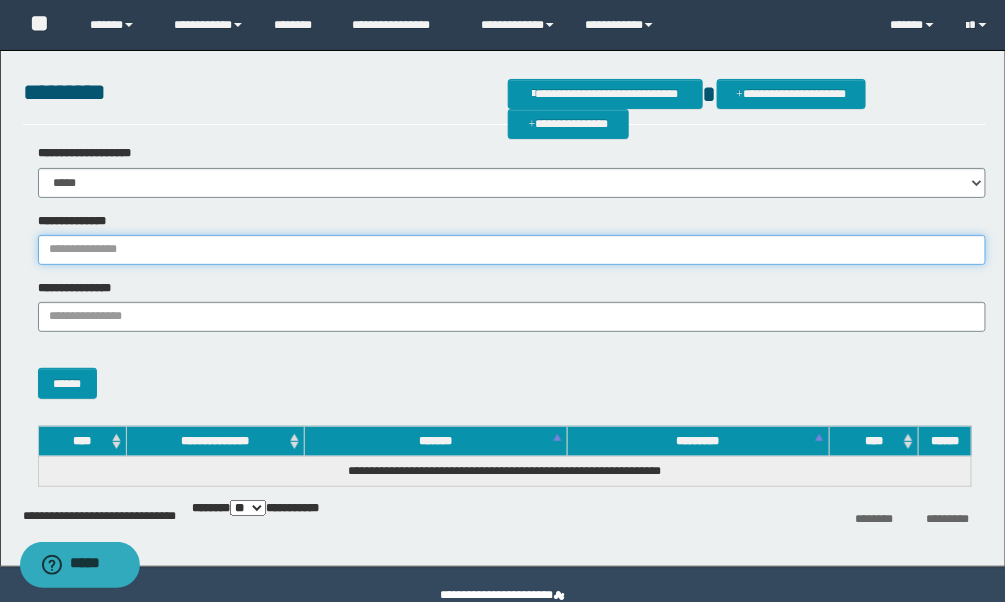 click on "**********" at bounding box center (512, 250) 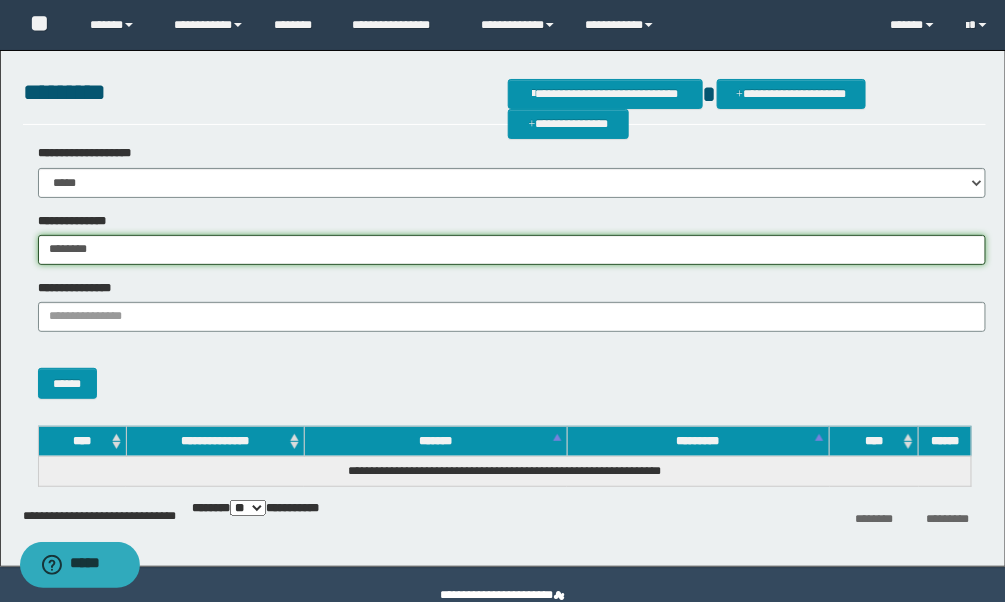 type on "********" 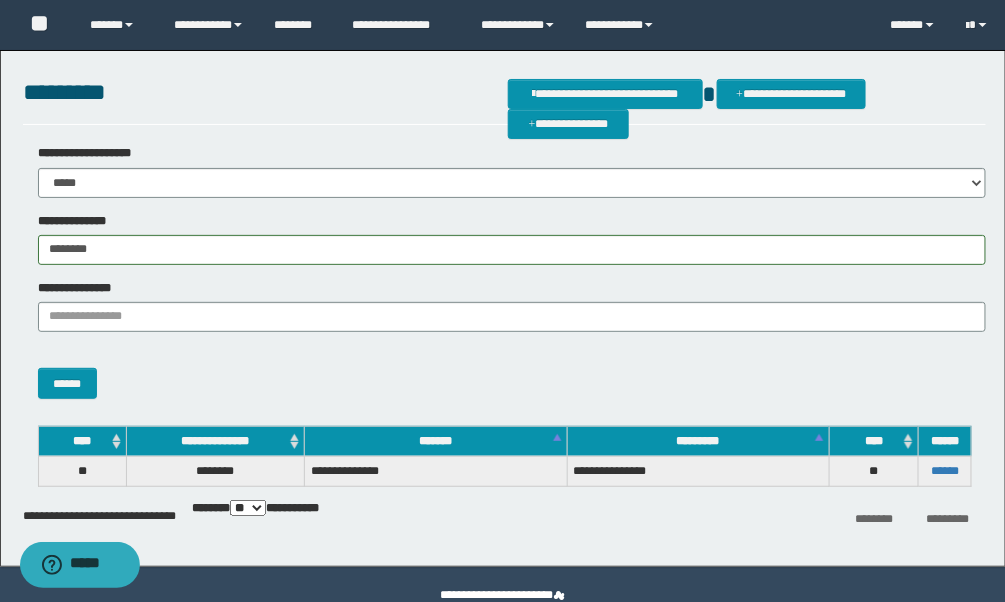 click on "******" at bounding box center [945, 471] 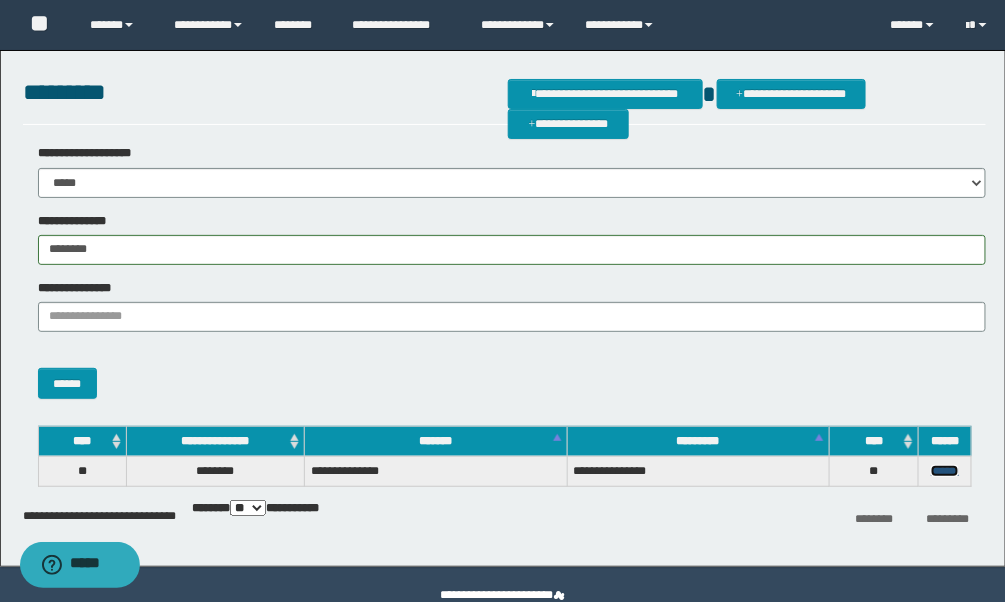 click on "******" at bounding box center (945, 471) 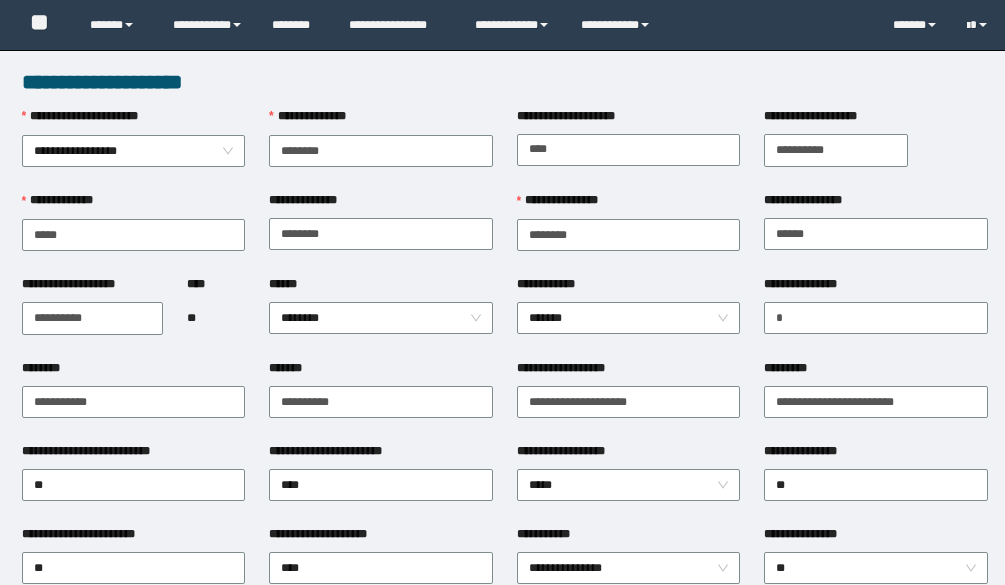 scroll, scrollTop: 0, scrollLeft: 0, axis: both 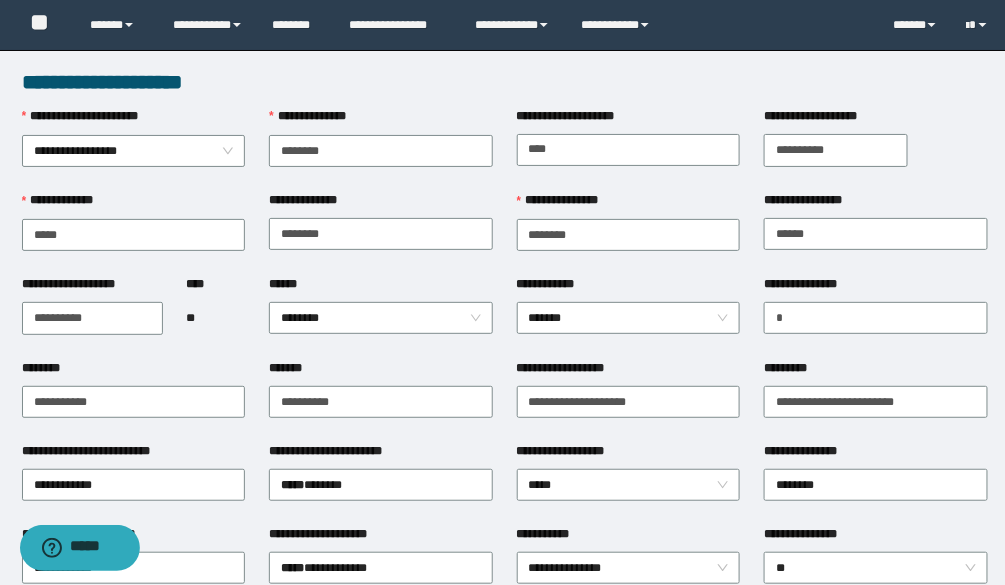 click on "****** ********" at bounding box center (380, 317) 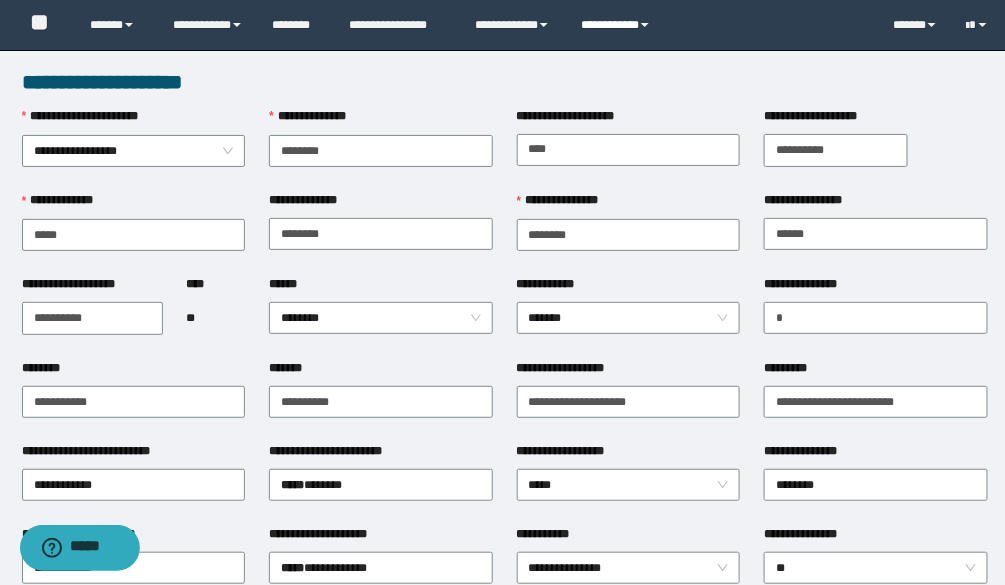 click on "**********" at bounding box center (617, 25) 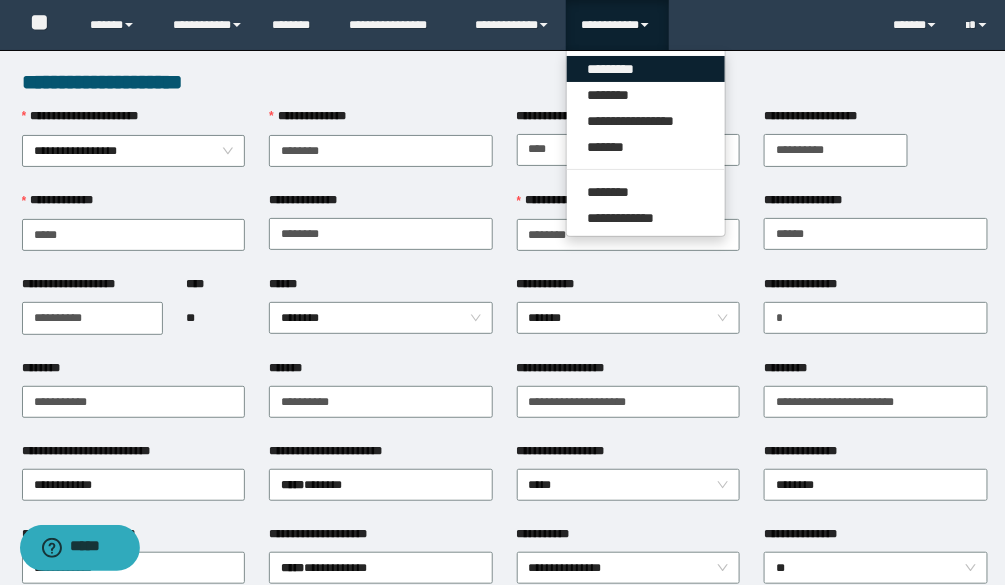 click on "*********" at bounding box center (646, 69) 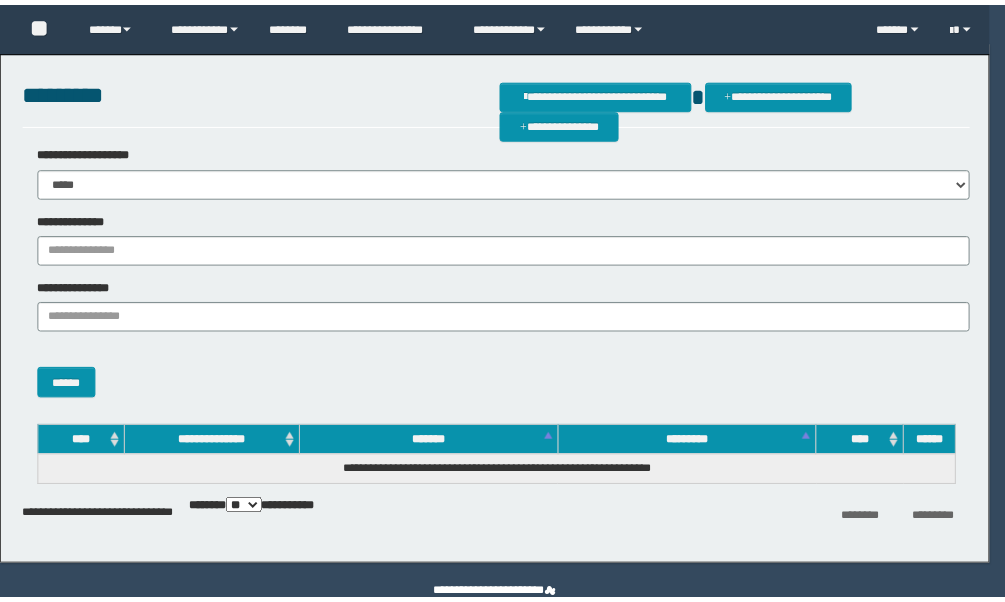 scroll, scrollTop: 0, scrollLeft: 0, axis: both 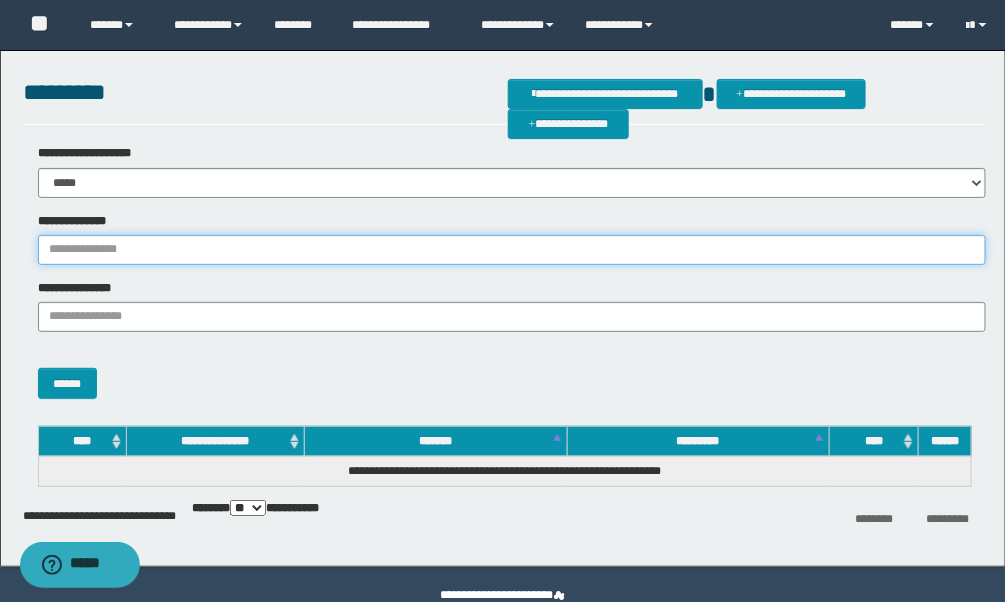 click on "**********" at bounding box center (512, 250) 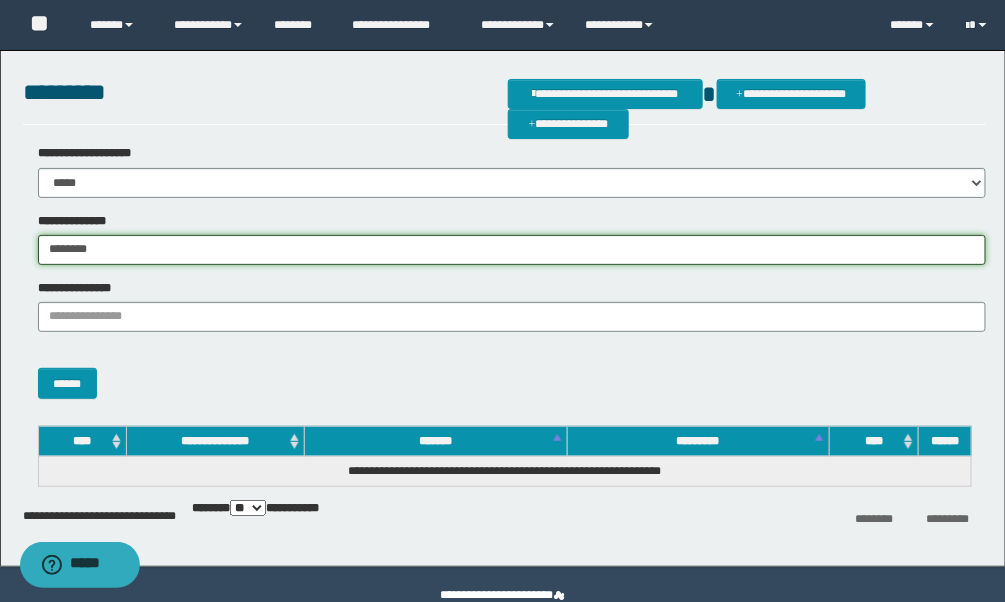 type on "********" 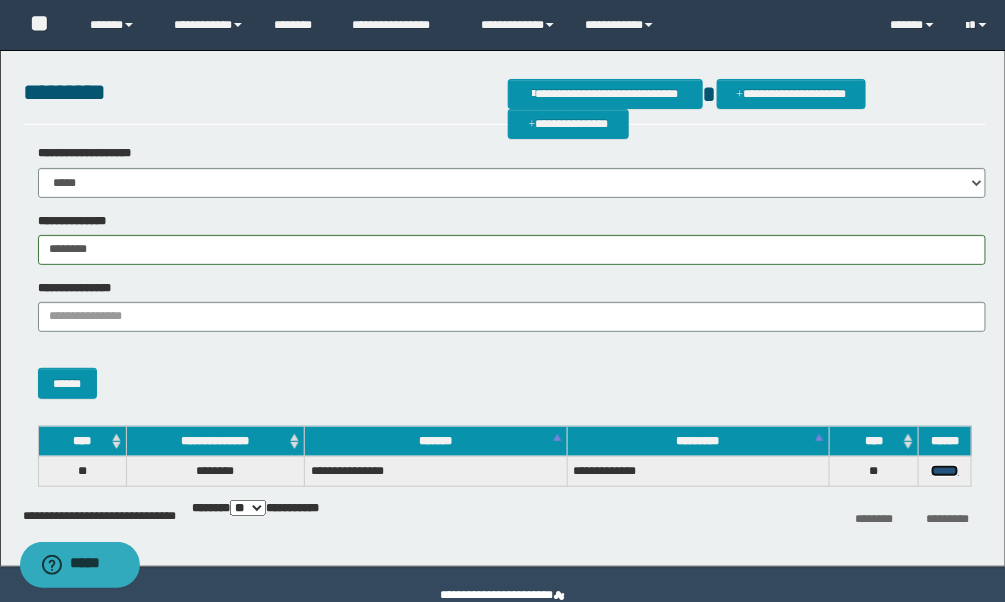 click on "******" at bounding box center (945, 471) 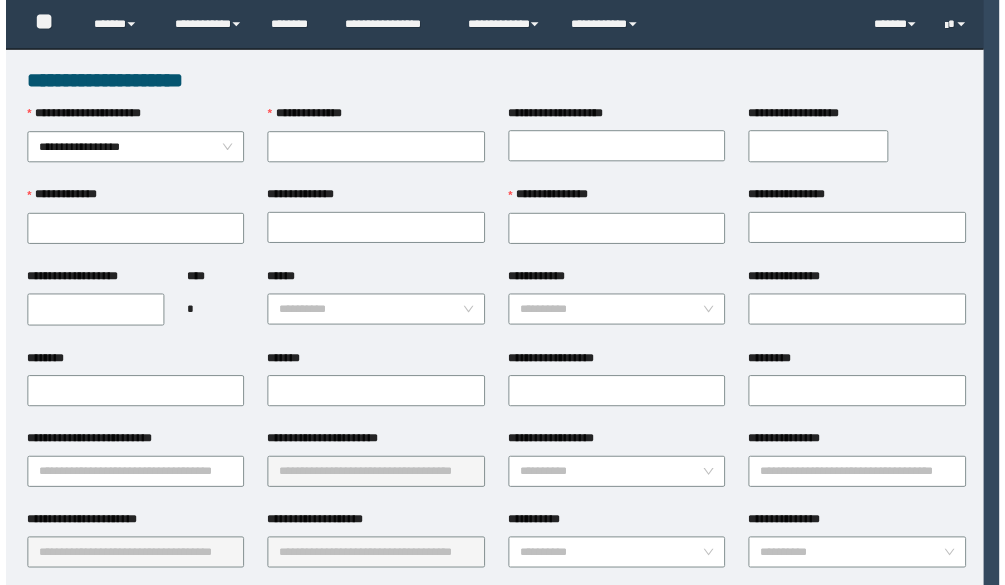 scroll, scrollTop: 0, scrollLeft: 0, axis: both 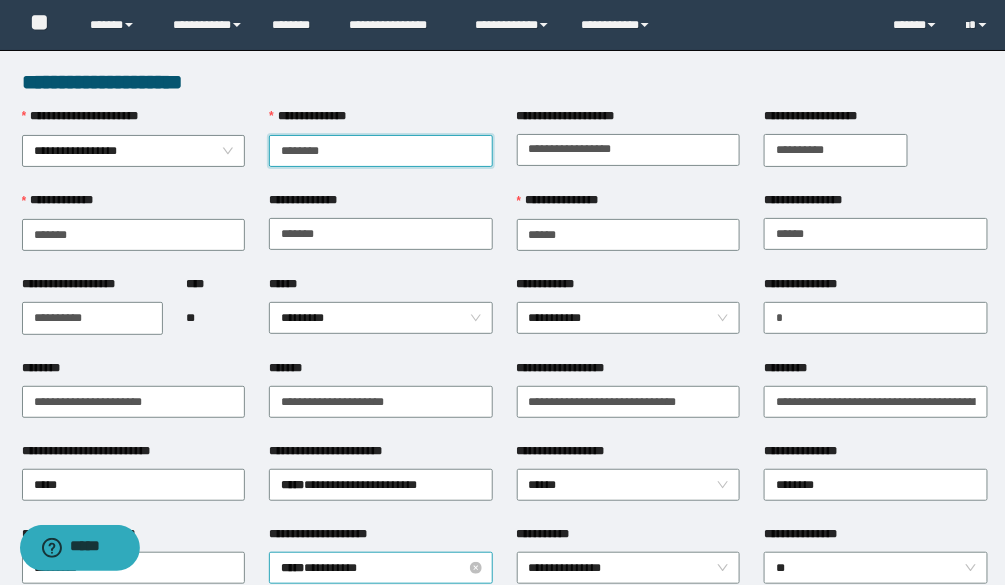 type on "********" 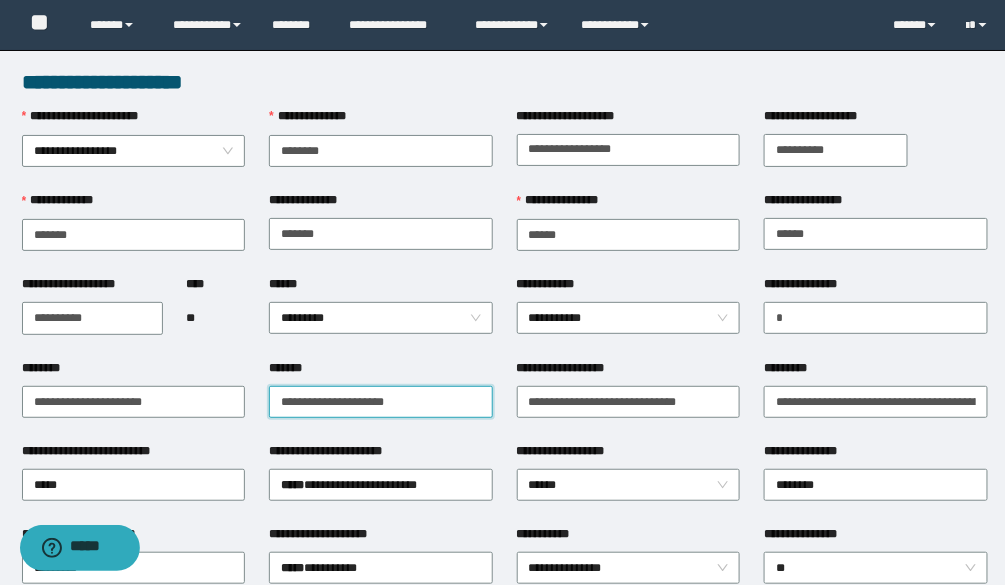 click on "*******" at bounding box center [380, 402] 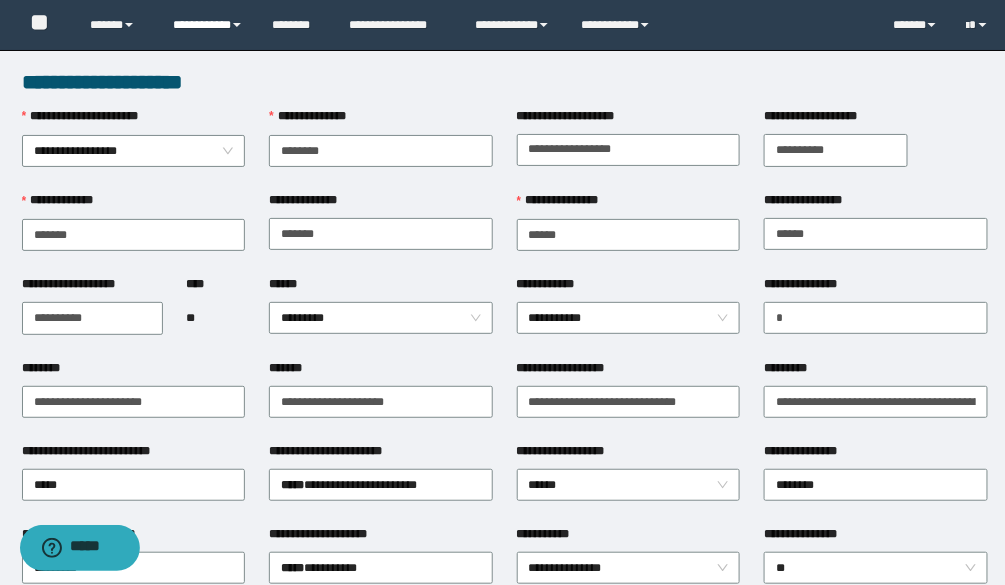 click on "**********" at bounding box center (207, 25) 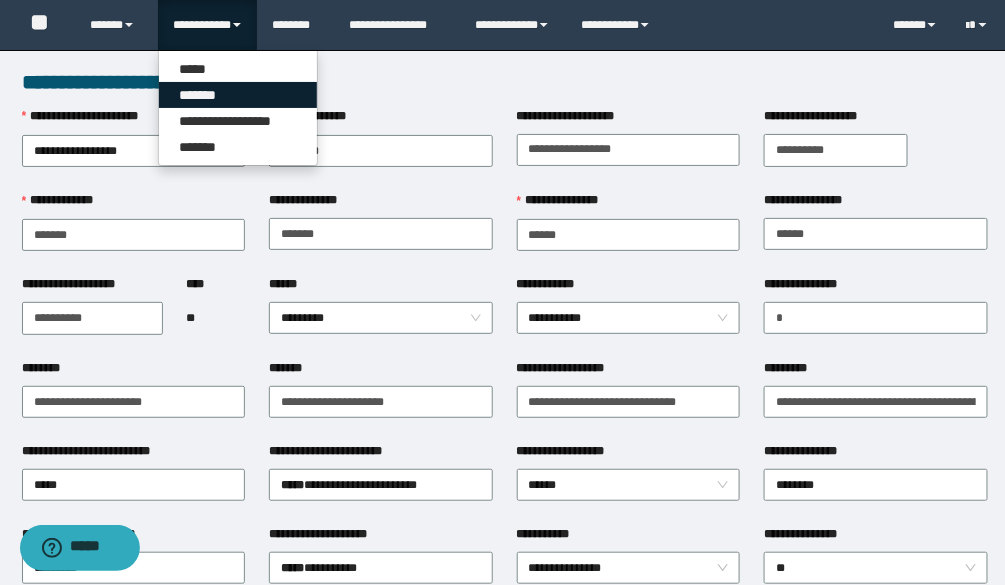 click on "*******" at bounding box center (238, 95) 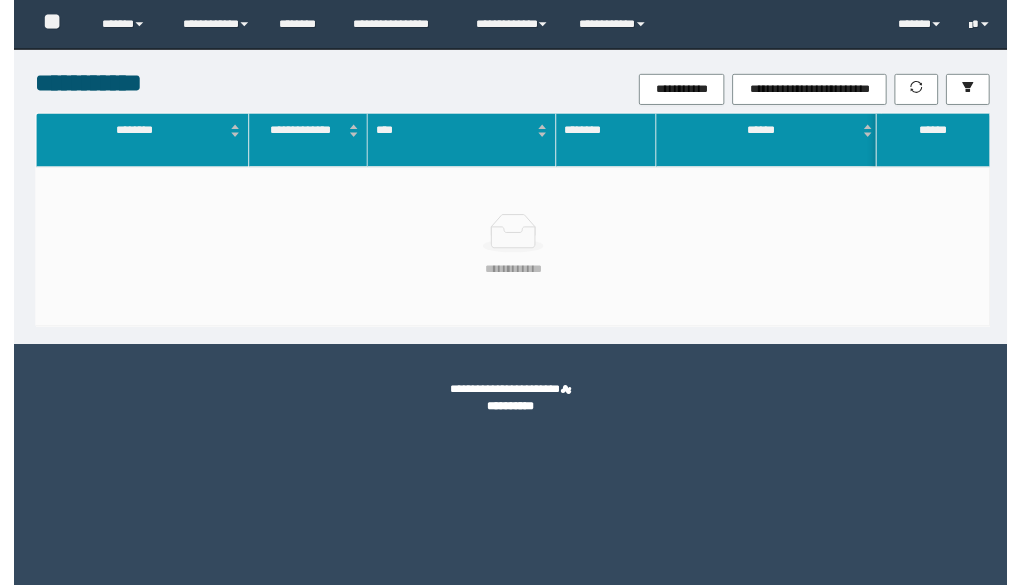 scroll, scrollTop: 0, scrollLeft: 0, axis: both 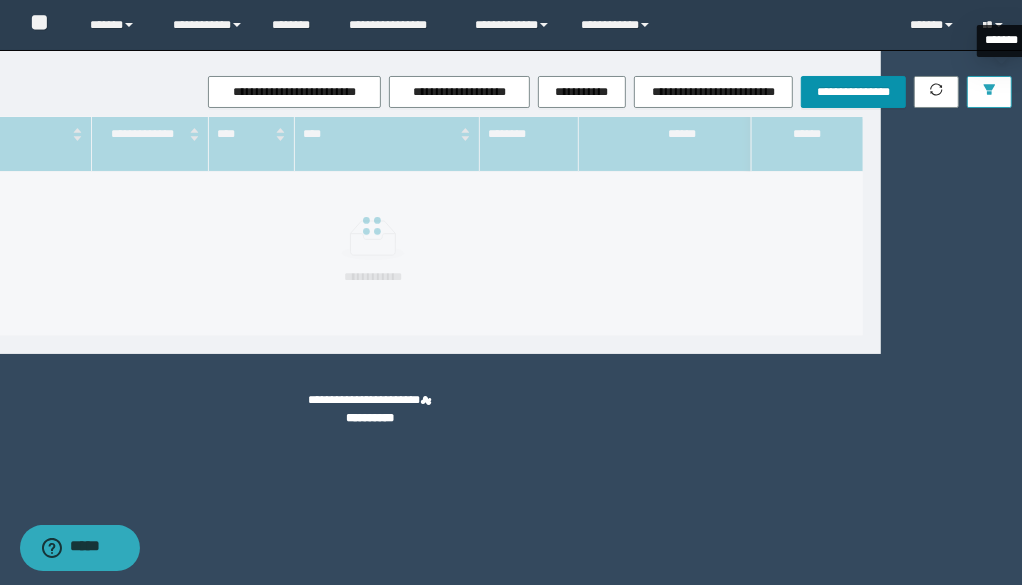 click 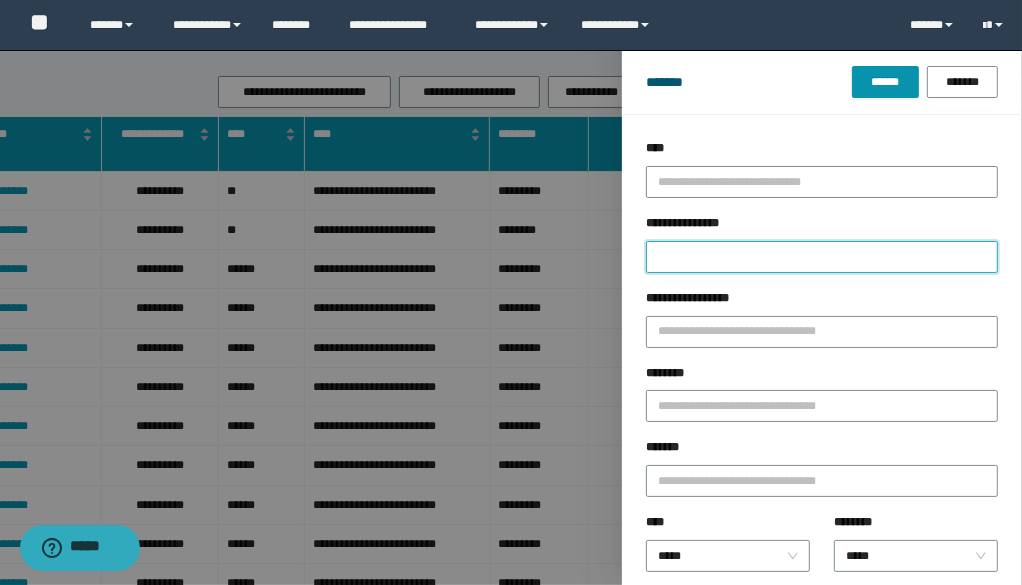 click on "**********" at bounding box center (822, 257) 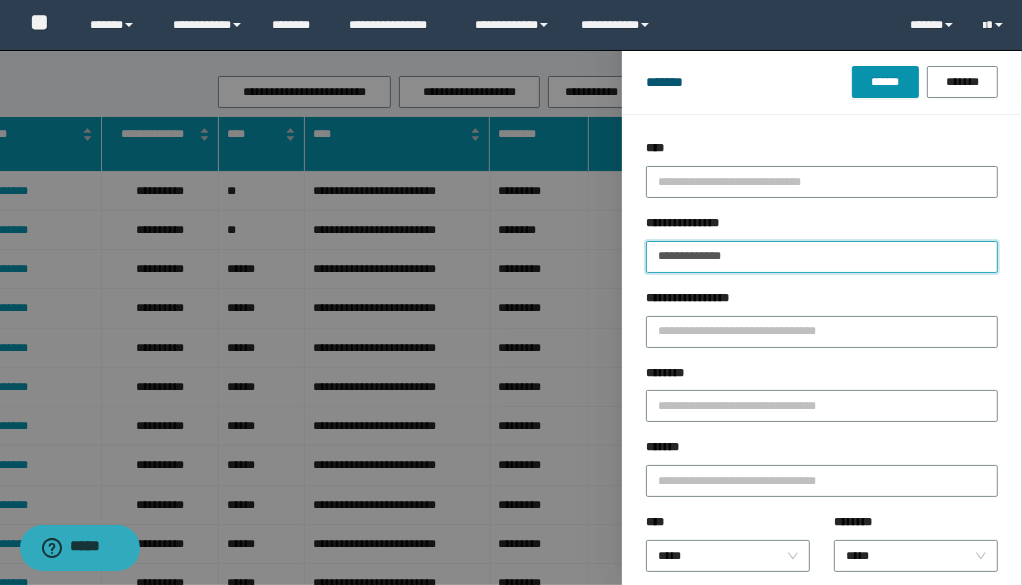 click on "******" at bounding box center (885, 82) 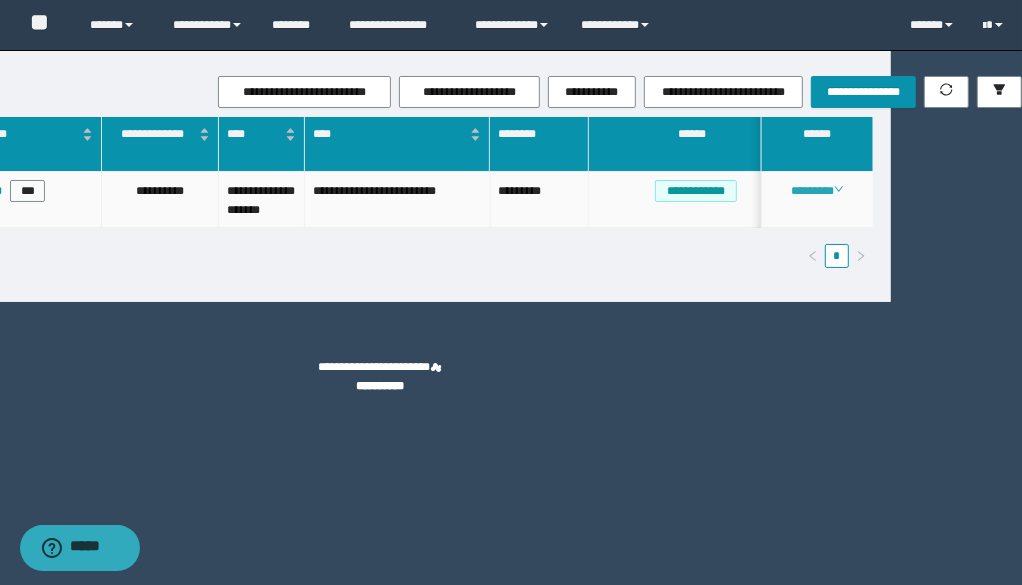 click on "********" at bounding box center [817, 191] 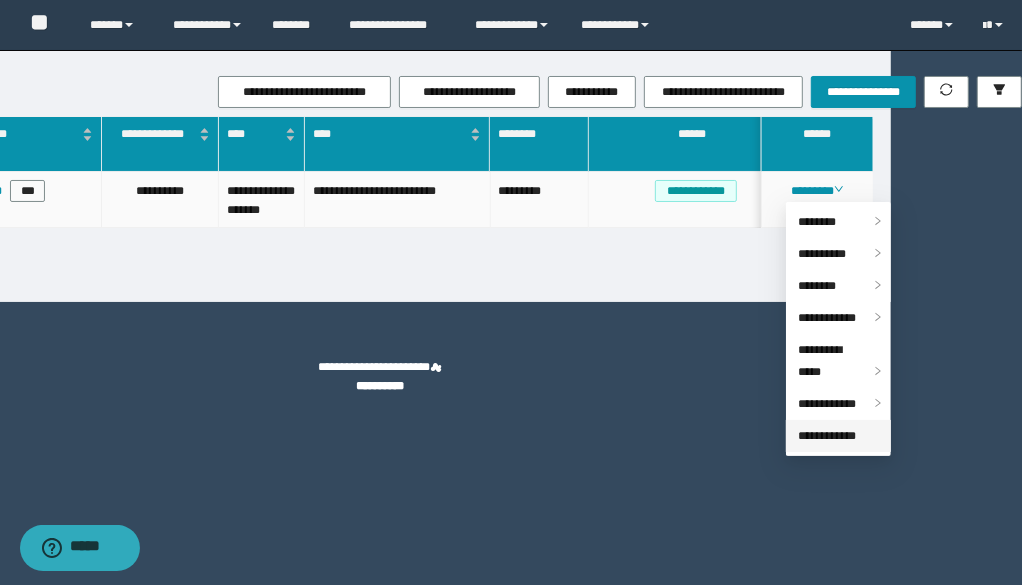 click on "**********" at bounding box center [827, 436] 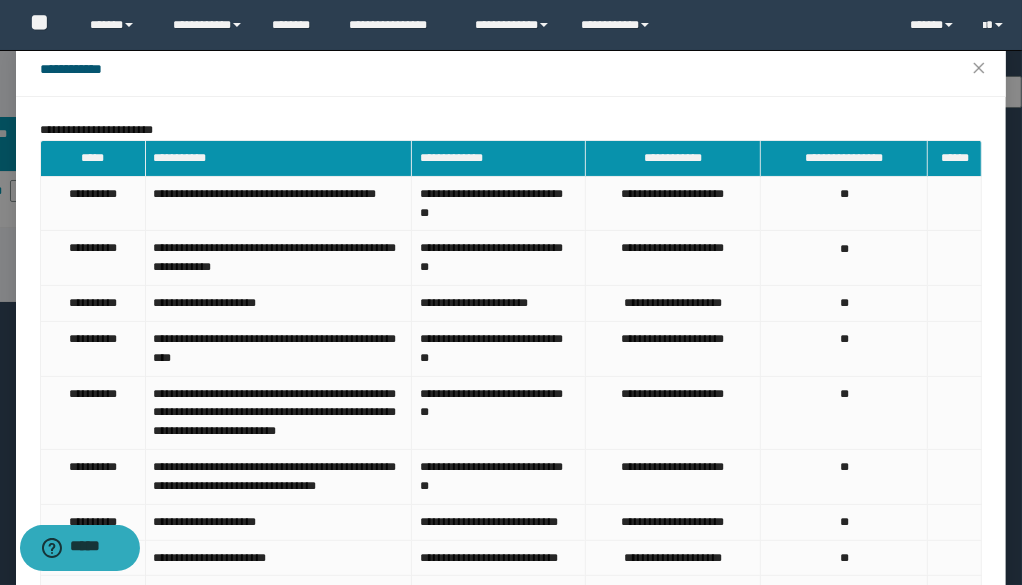 scroll, scrollTop: 0, scrollLeft: 0, axis: both 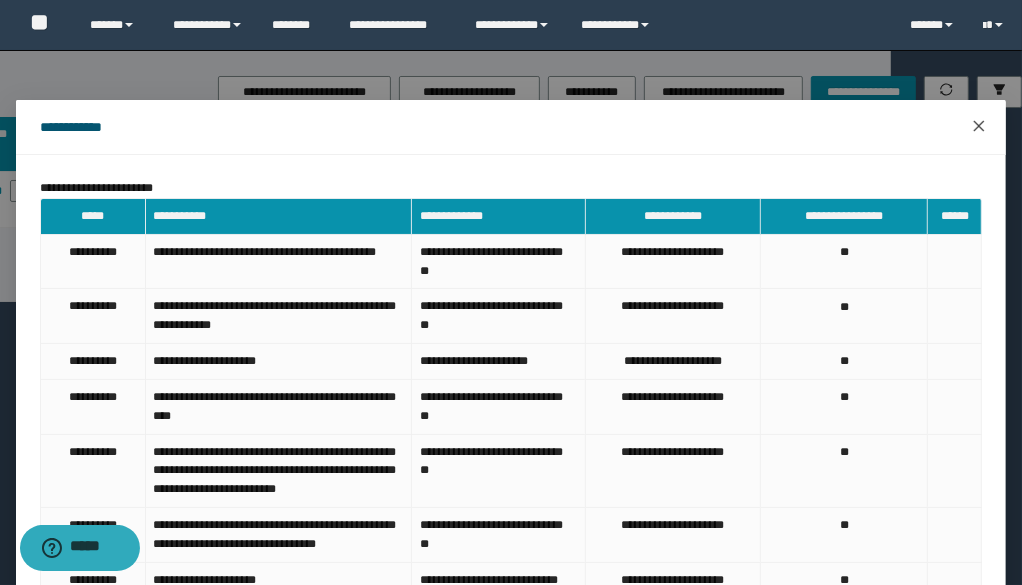 click at bounding box center [979, 127] 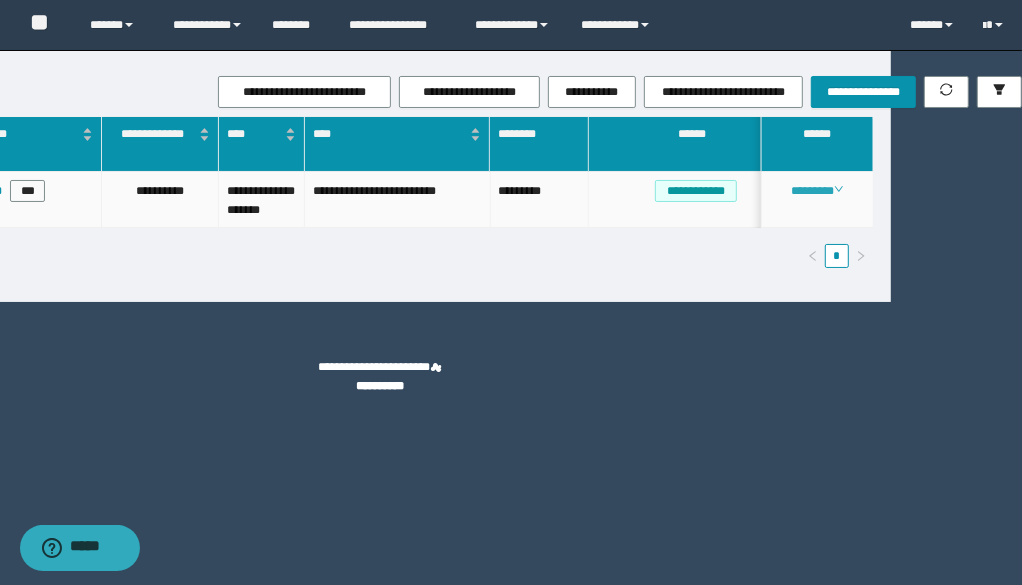 click on "********" at bounding box center [817, 191] 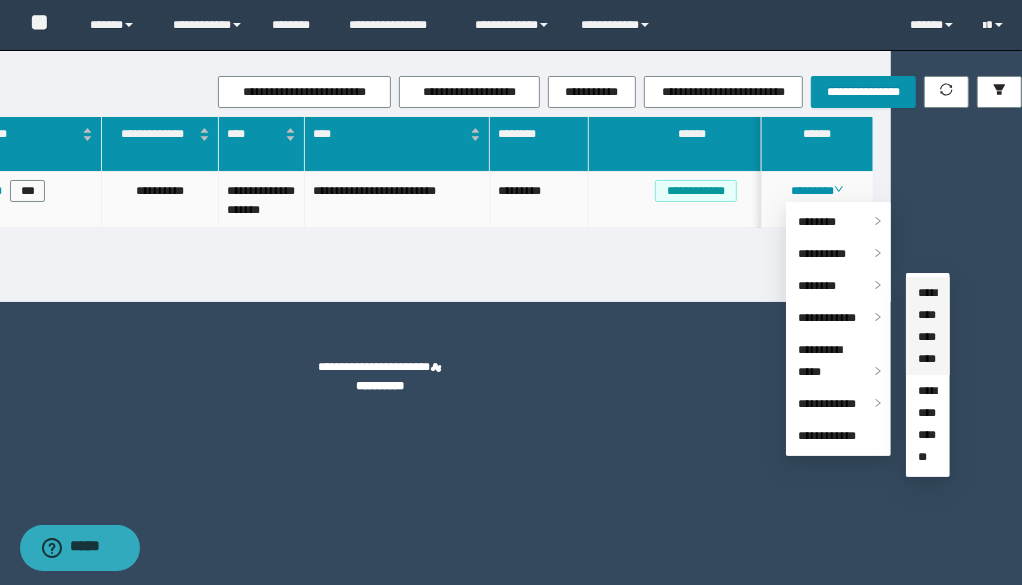 click on "**********" at bounding box center [927, 326] 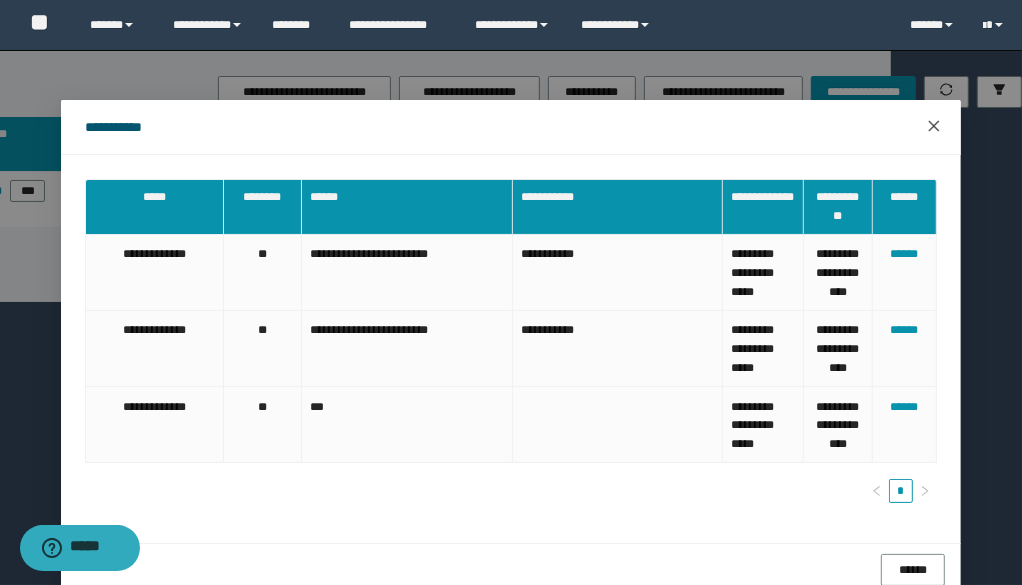 click at bounding box center (934, 127) 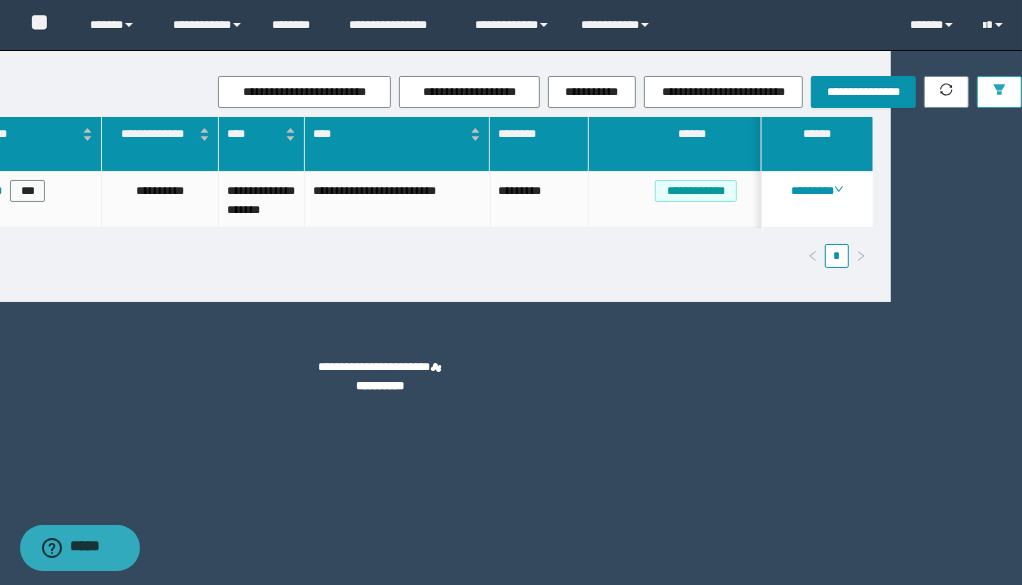 click at bounding box center (999, 92) 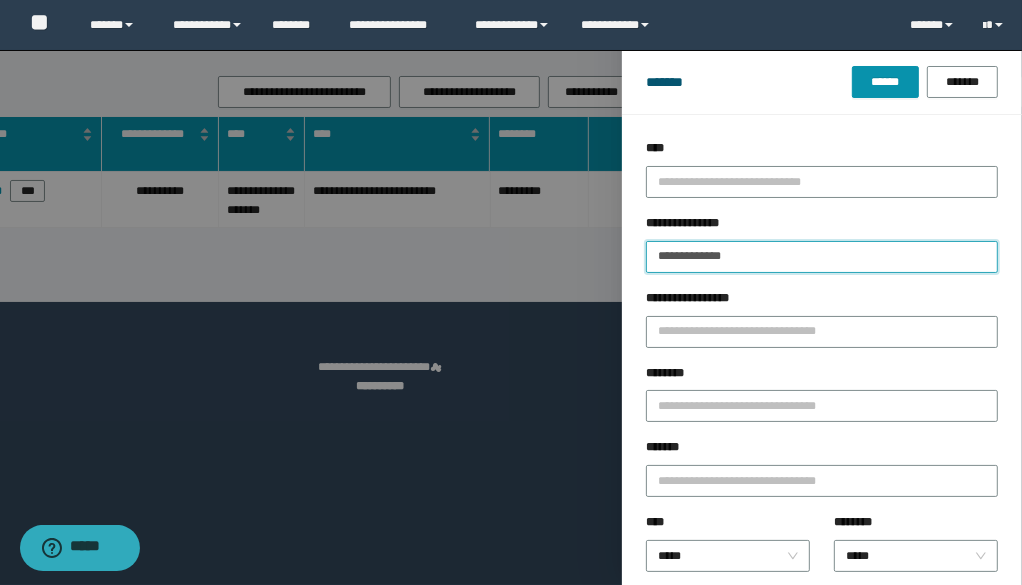 drag, startPoint x: 741, startPoint y: 251, endPoint x: 307, endPoint y: 263, distance: 434.16586 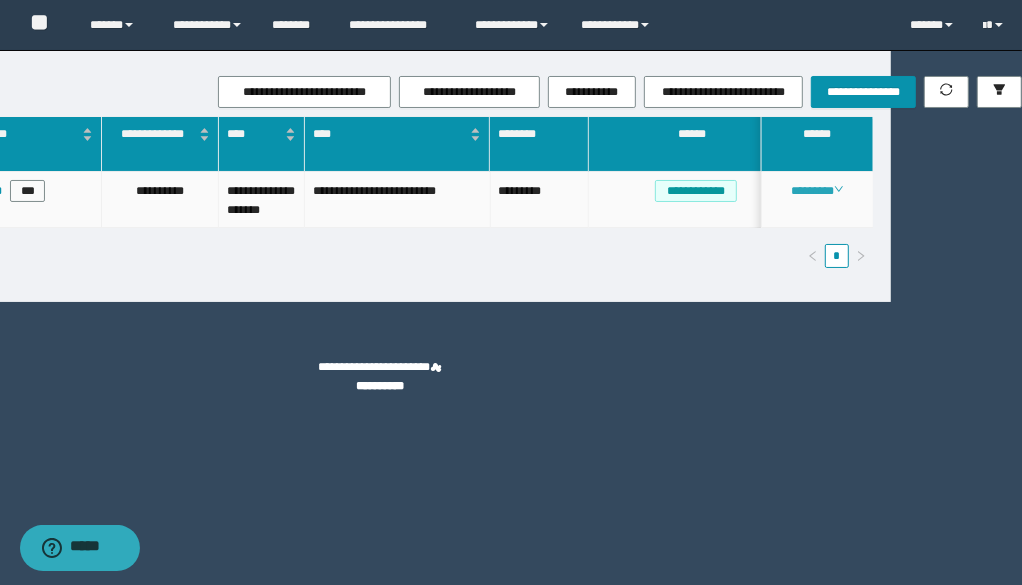 click on "********" at bounding box center [817, 191] 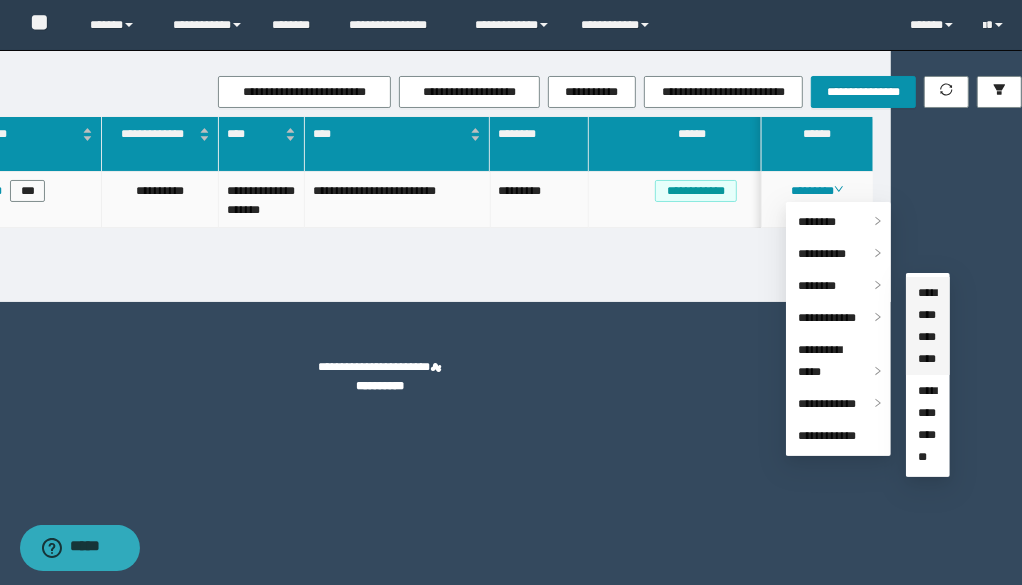click on "**********" at bounding box center [927, 326] 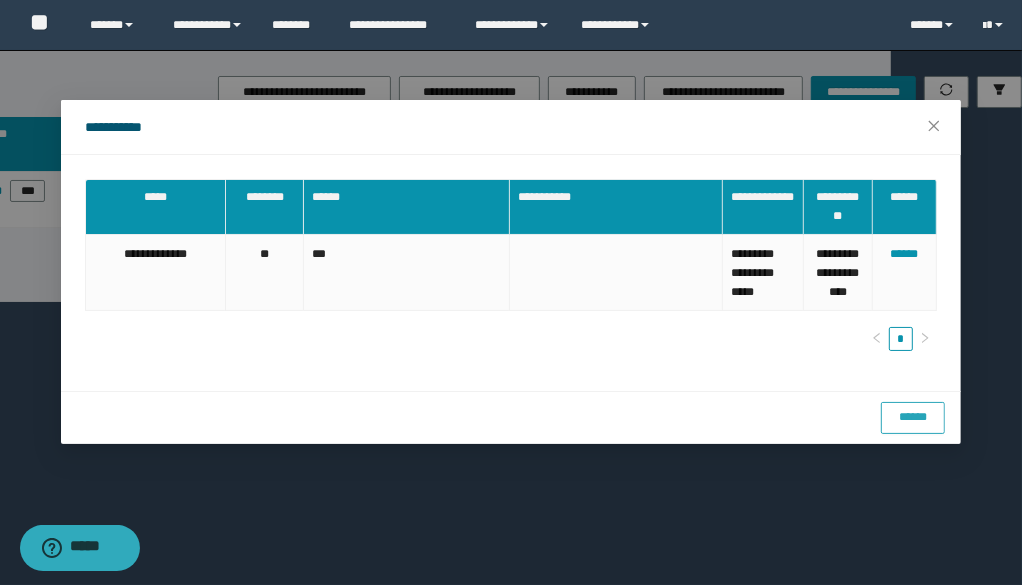 click on "******" at bounding box center (913, 417) 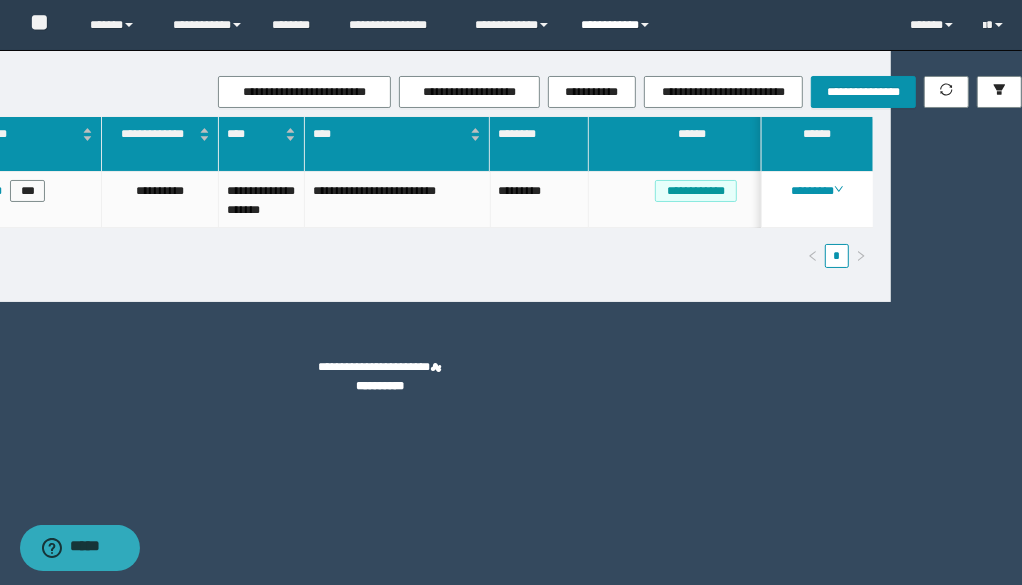 click on "**********" at bounding box center (617, 25) 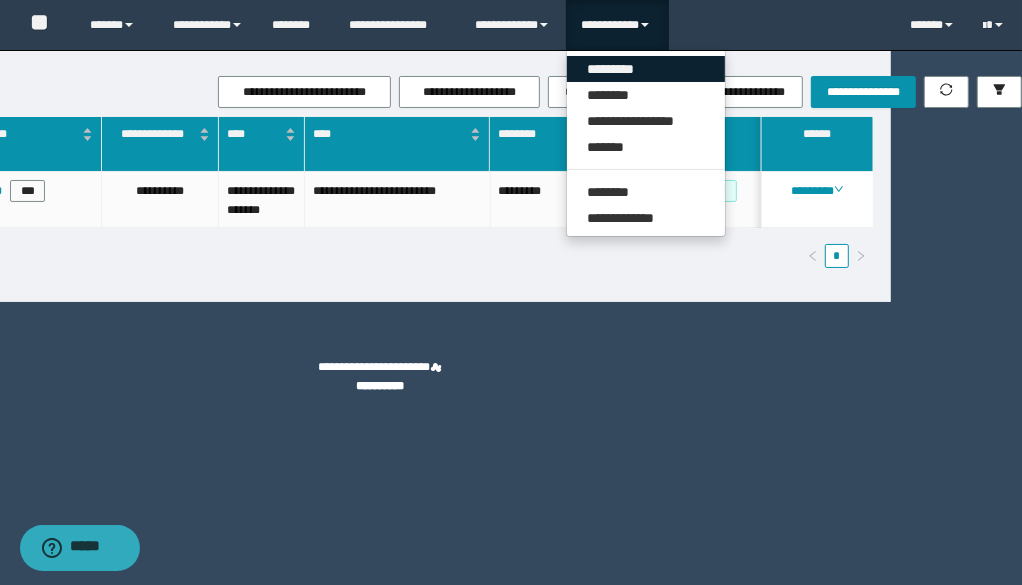 click on "*********" at bounding box center [646, 69] 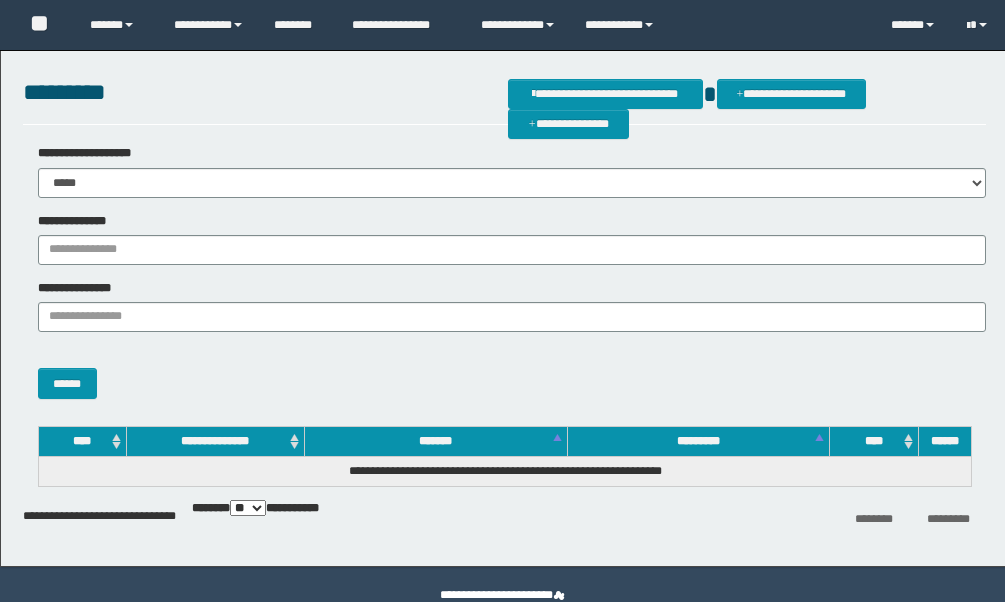 scroll, scrollTop: 0, scrollLeft: 0, axis: both 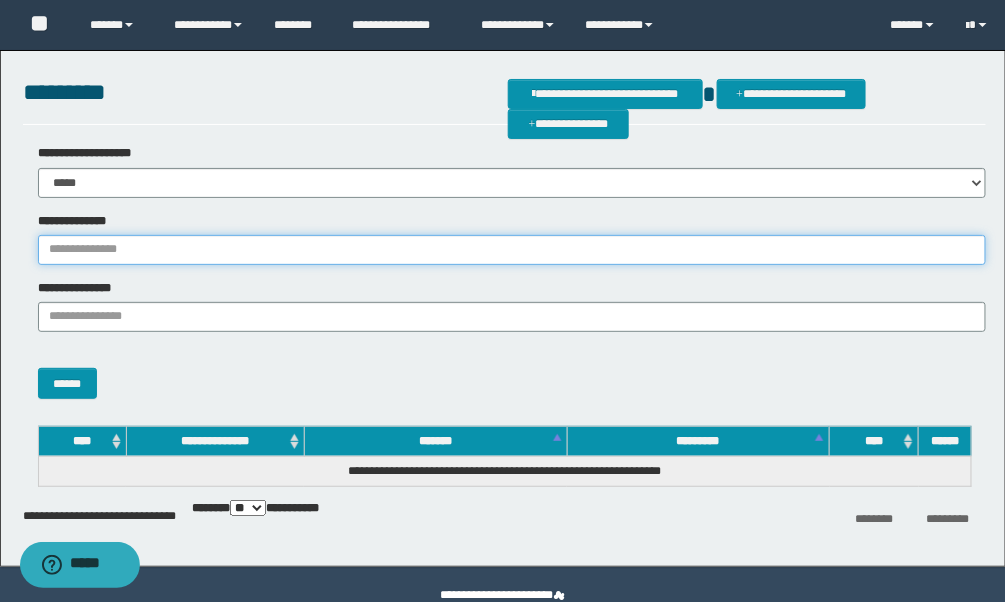 click on "**********" at bounding box center (512, 250) 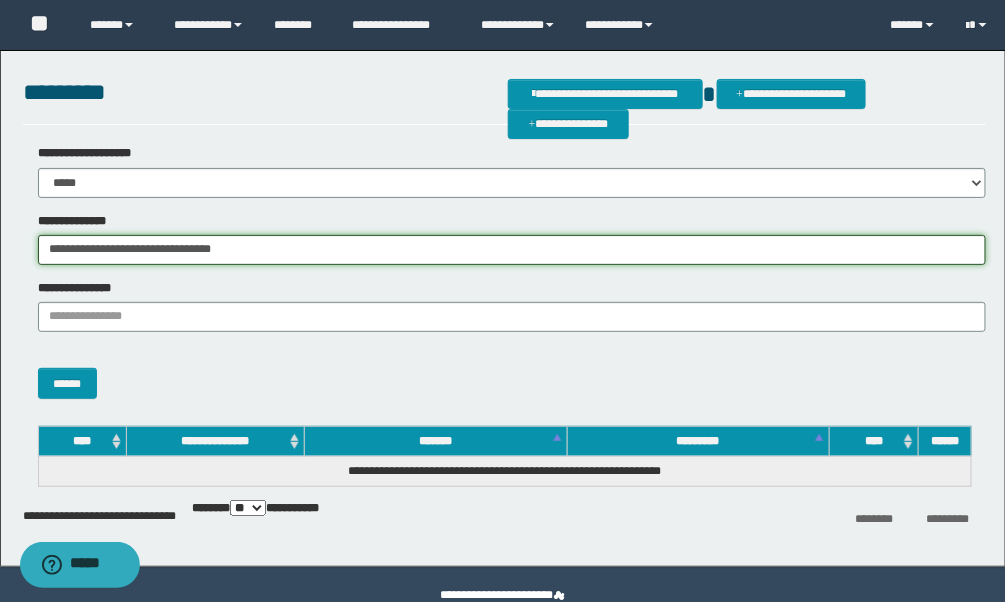 drag, startPoint x: 95, startPoint y: 243, endPoint x: 998, endPoint y: 204, distance: 903.8418 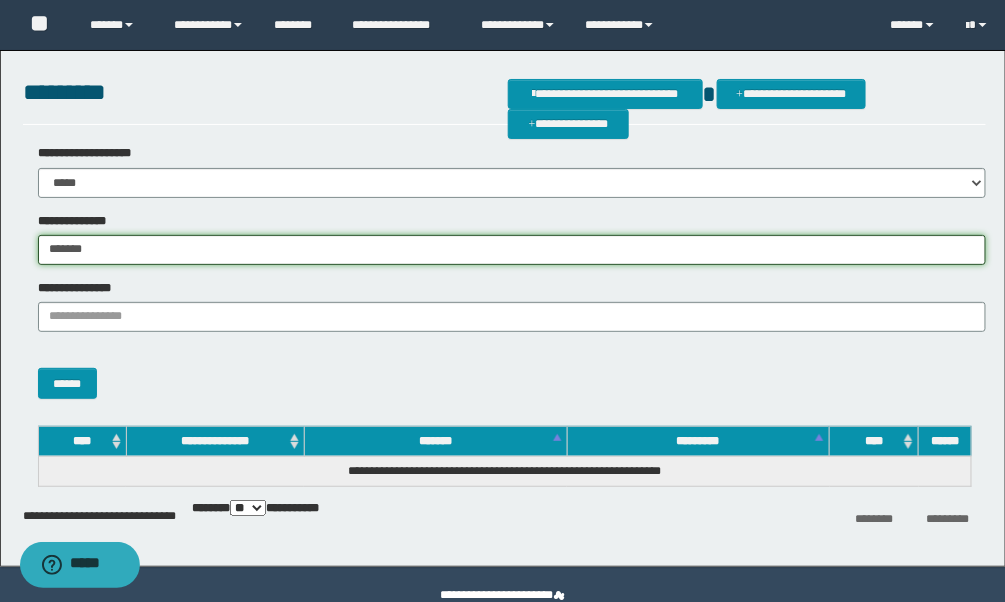 type on "*******" 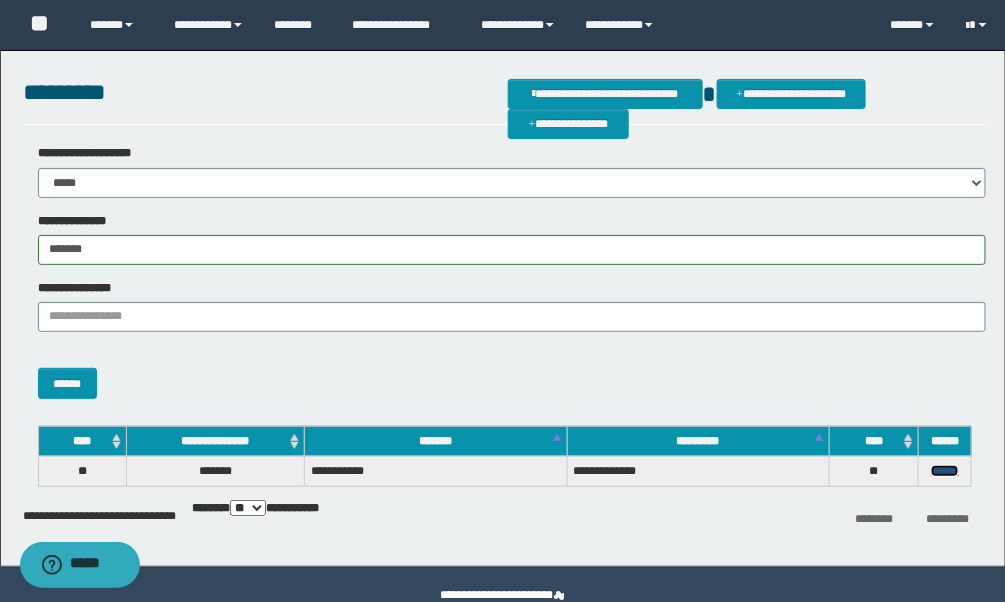 click on "******" at bounding box center (945, 471) 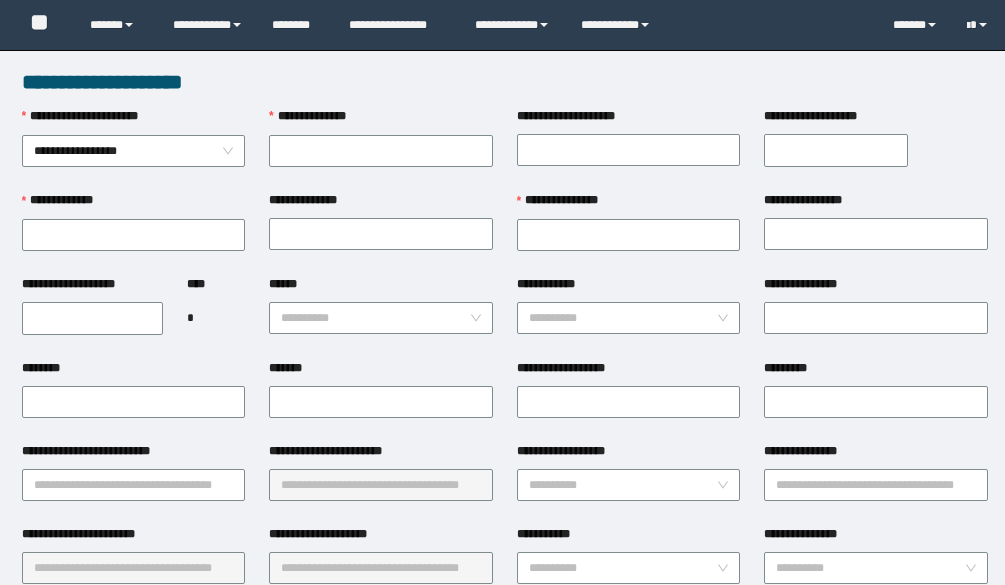scroll, scrollTop: 0, scrollLeft: 0, axis: both 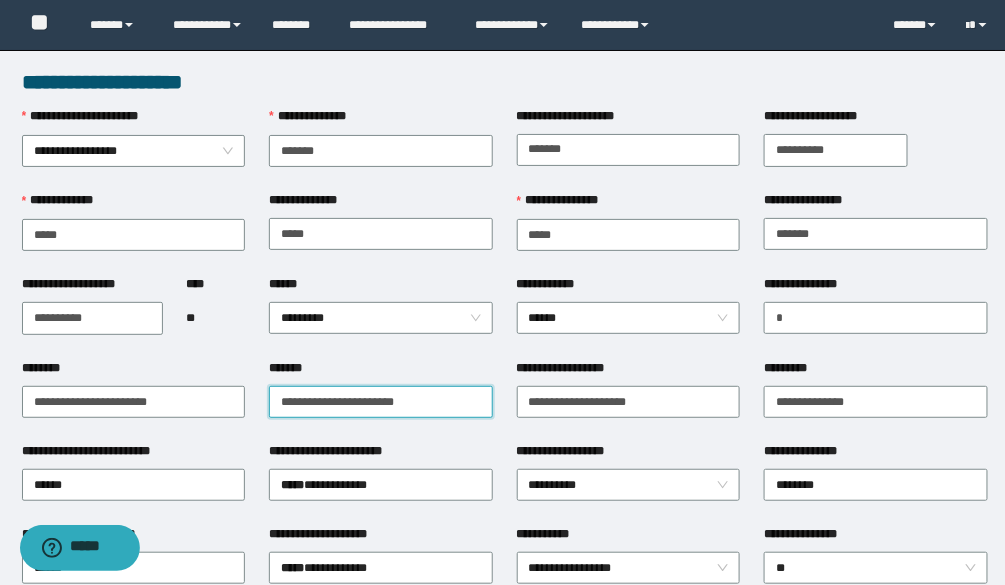 click on "*******" at bounding box center (380, 402) 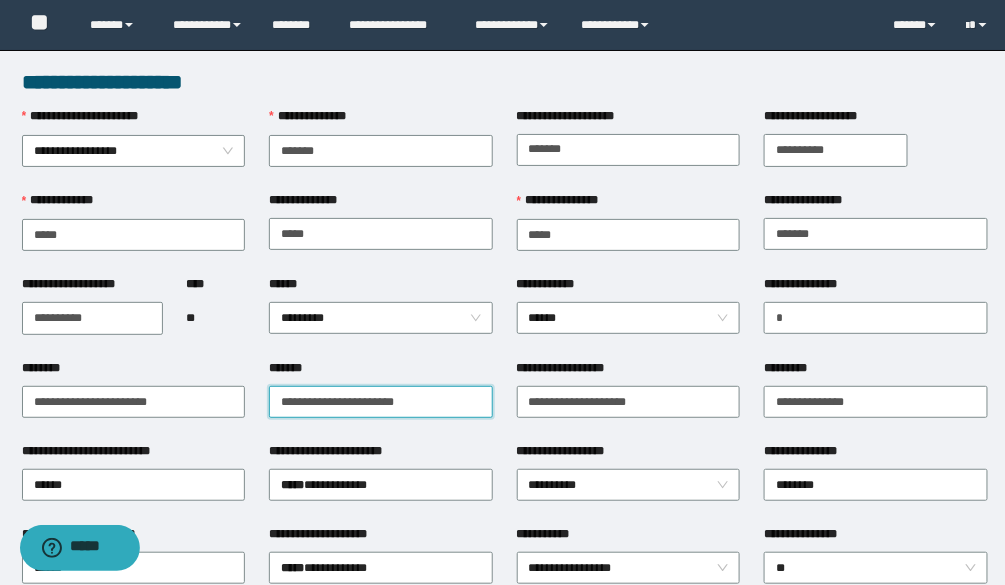 type on "**********" 